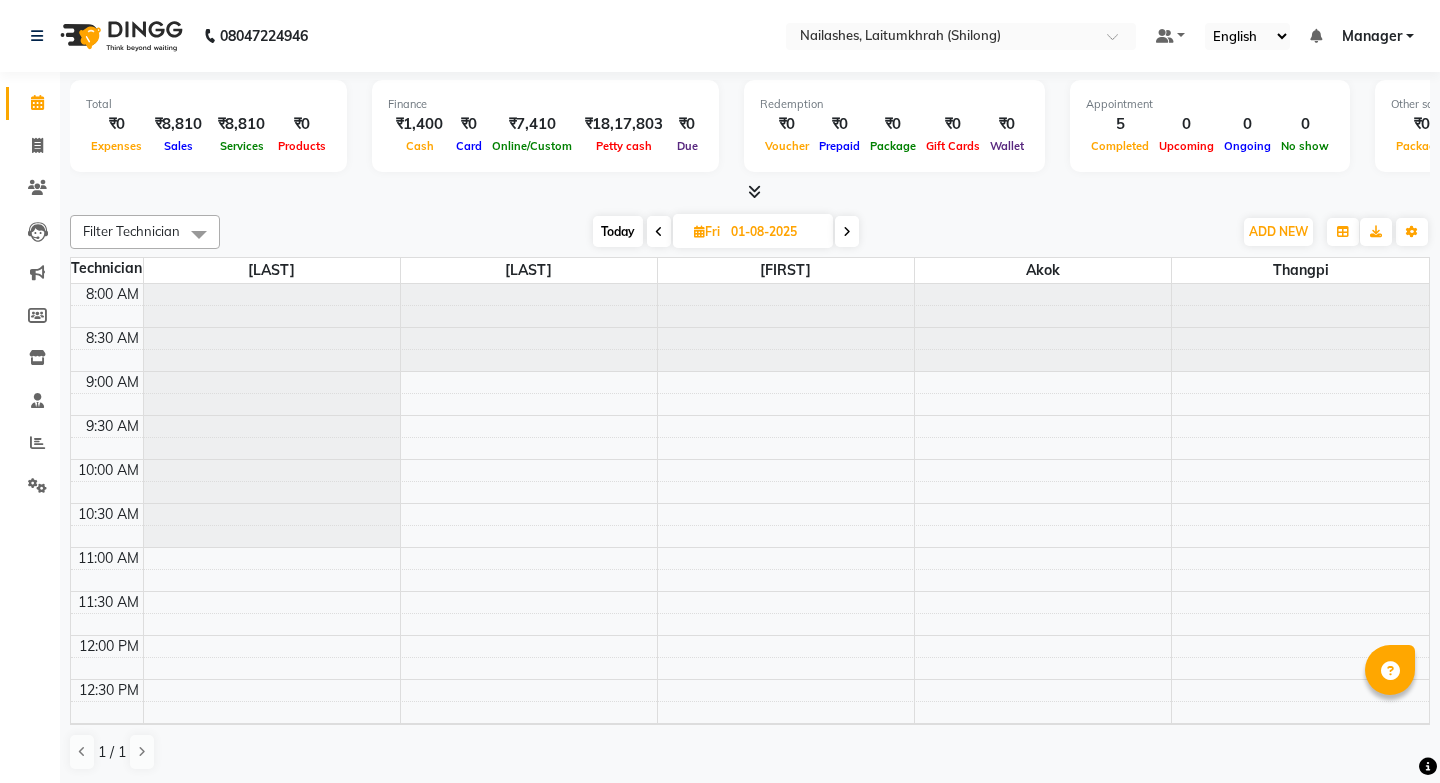 scroll, scrollTop: 0, scrollLeft: 0, axis: both 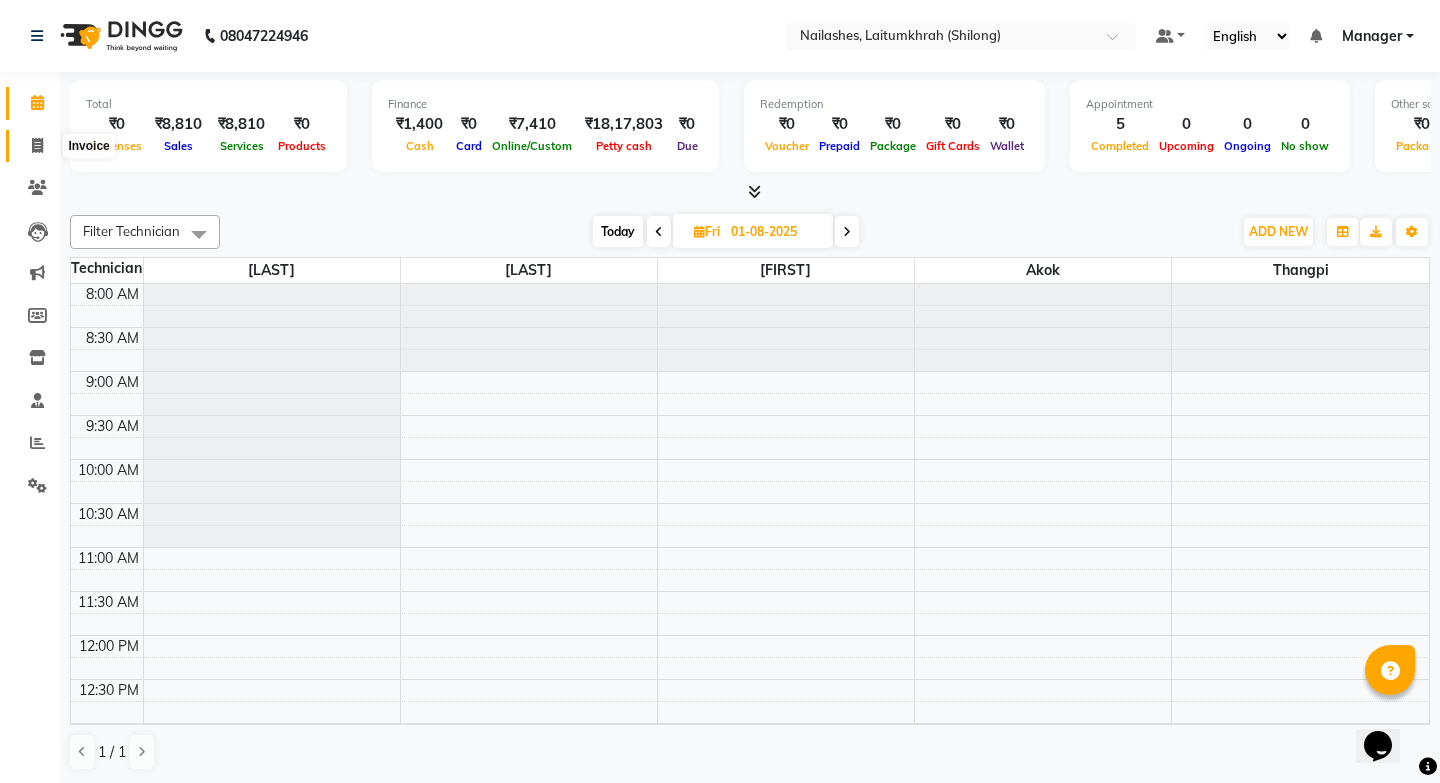 click 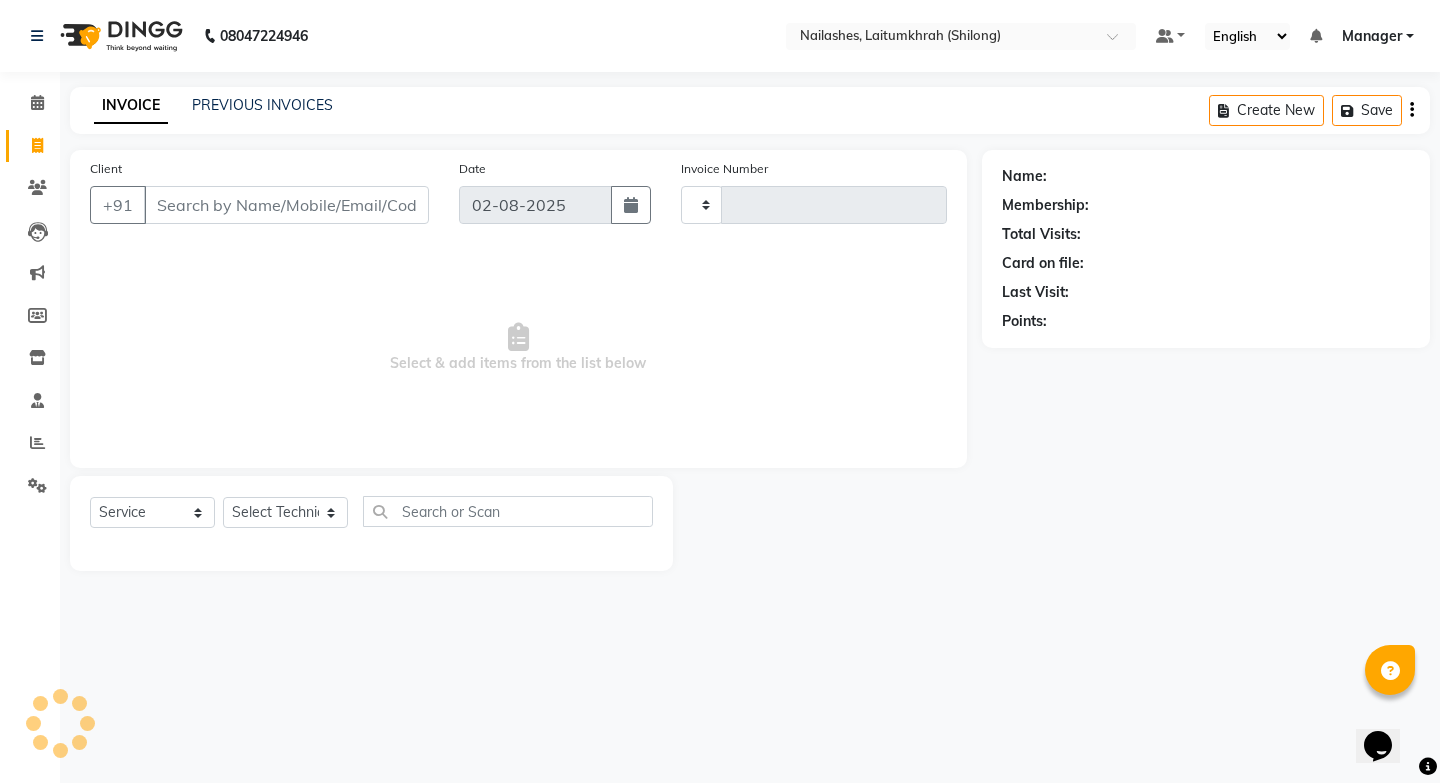 type on "0282" 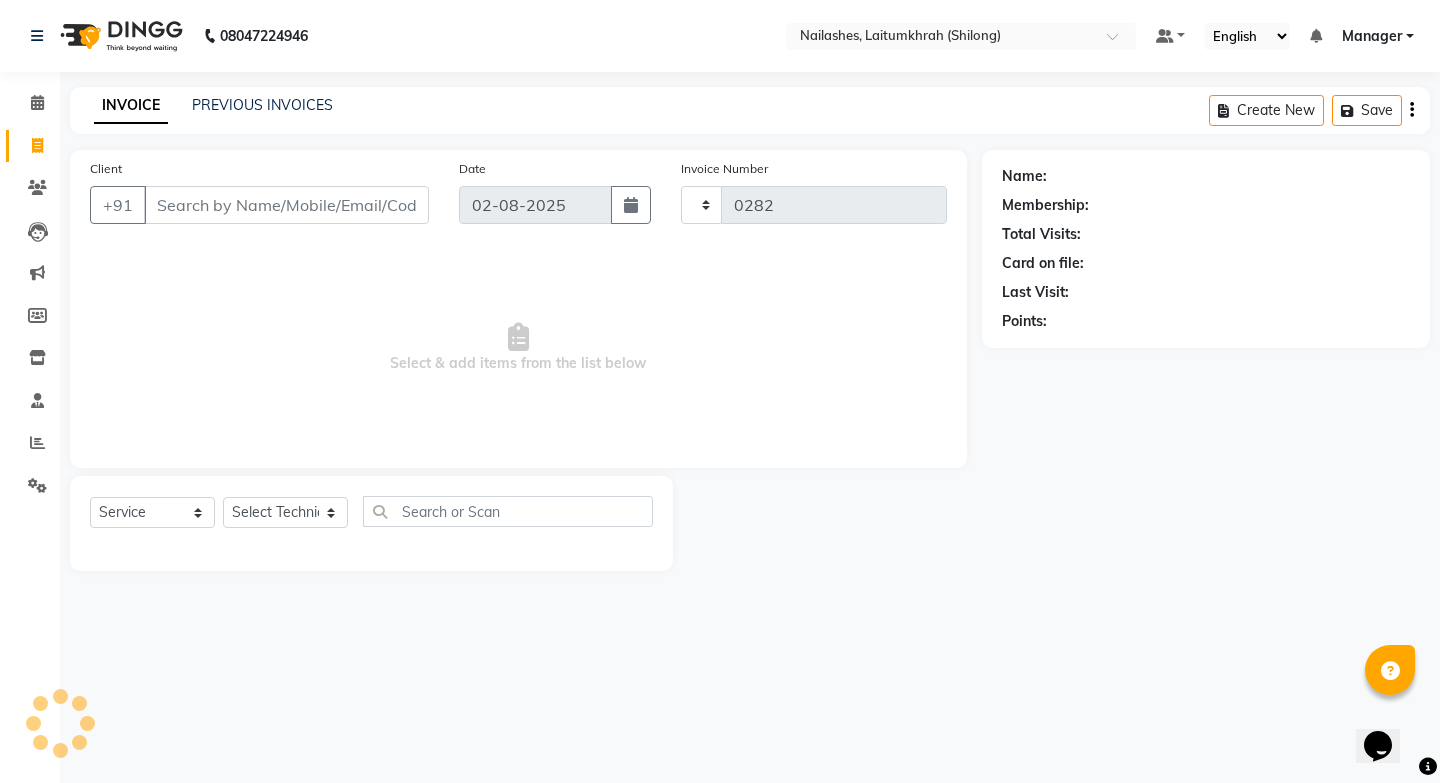 select on "3812" 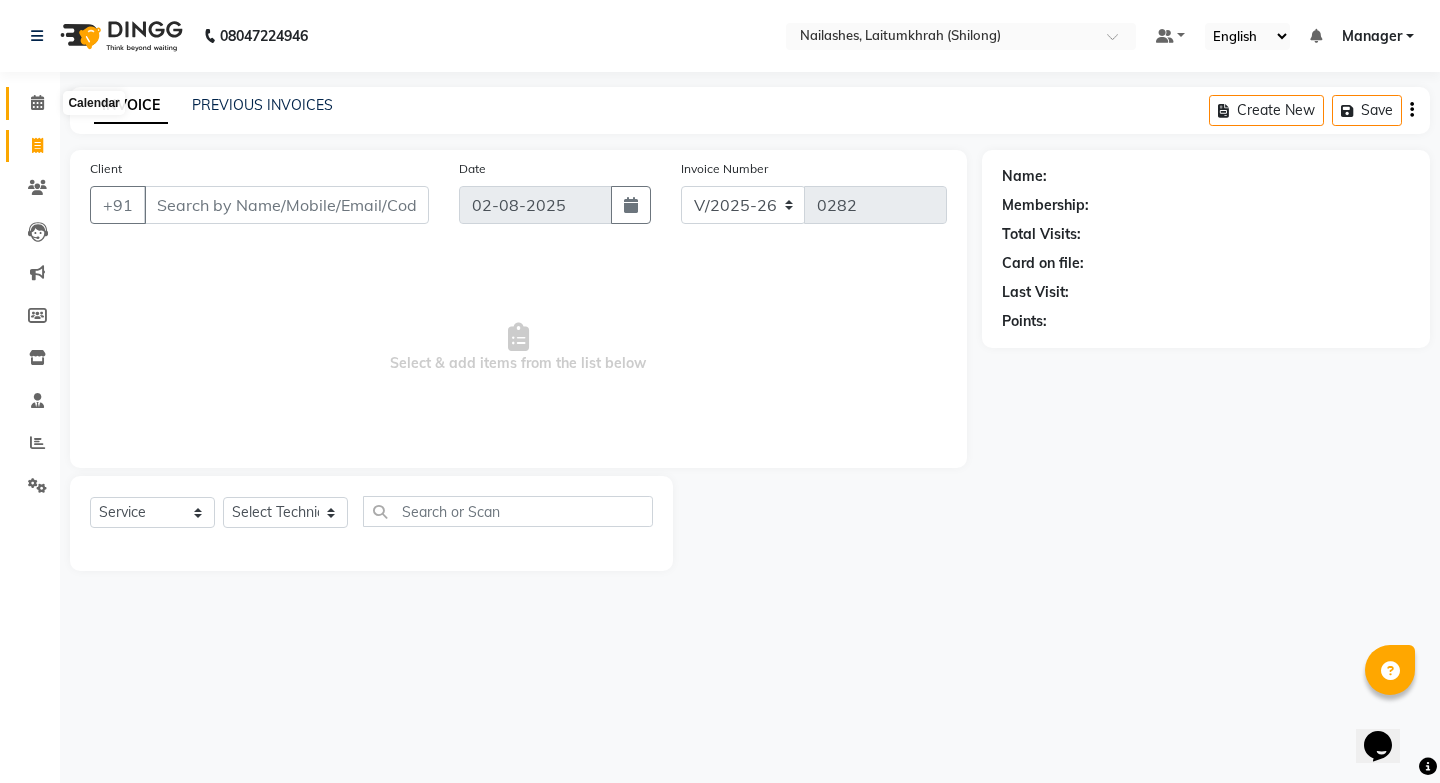 click 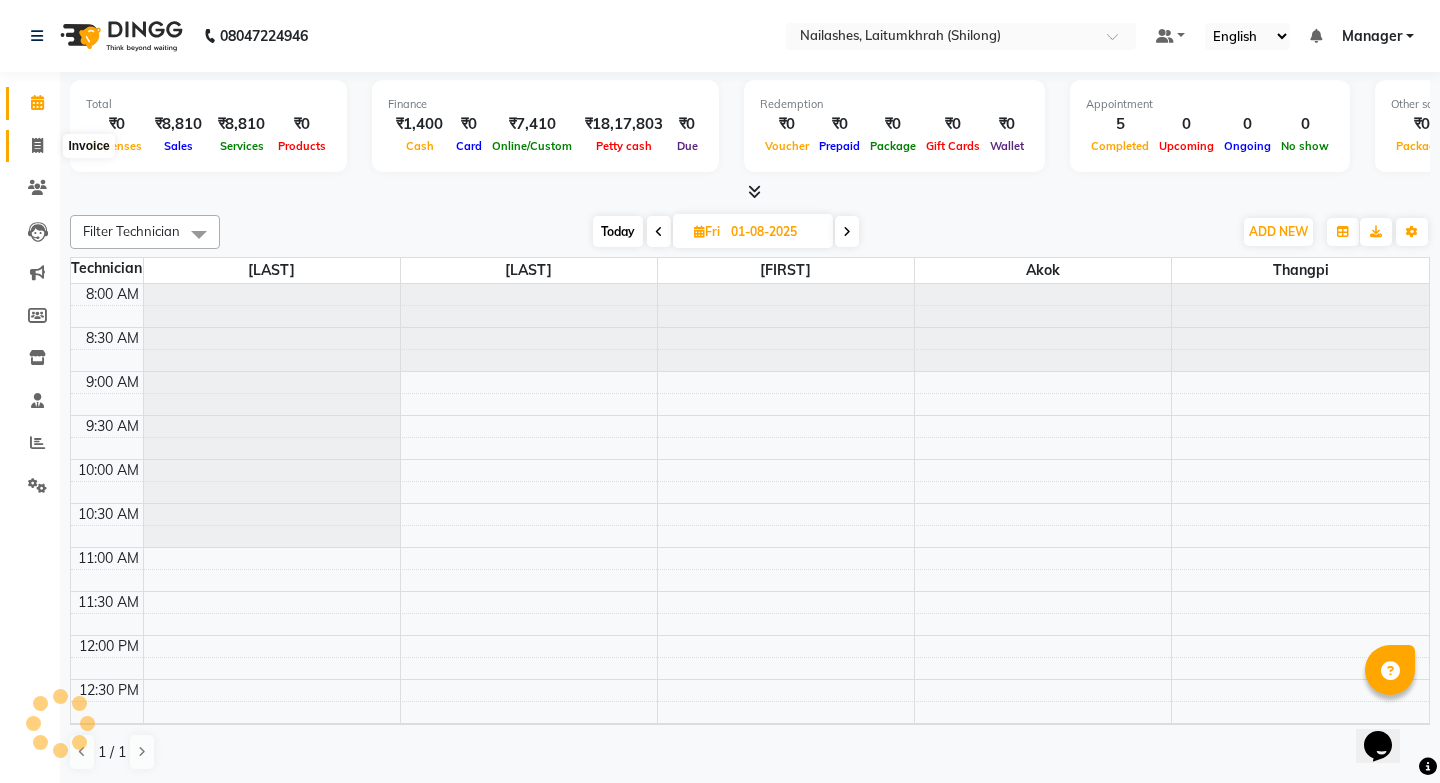 click 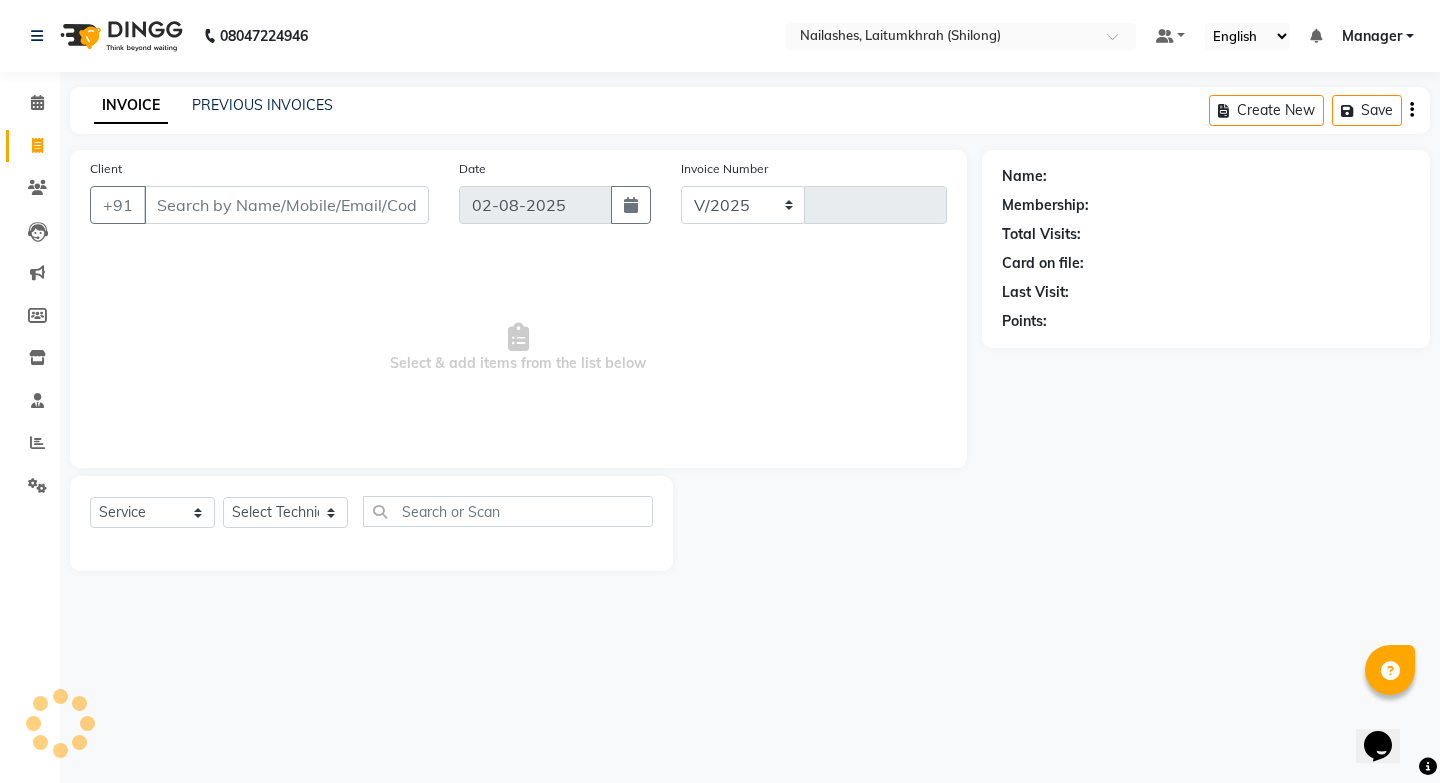 select on "3812" 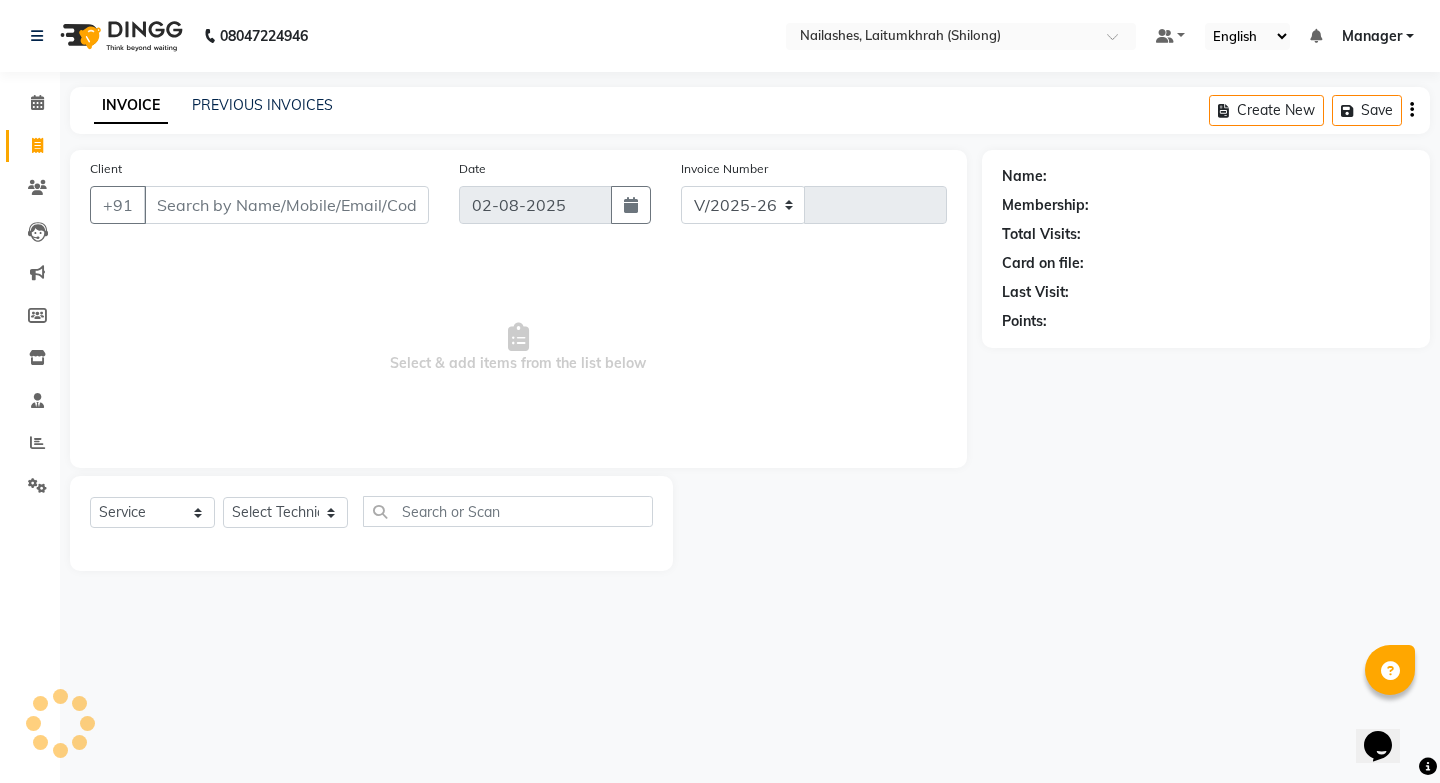 type on "0282" 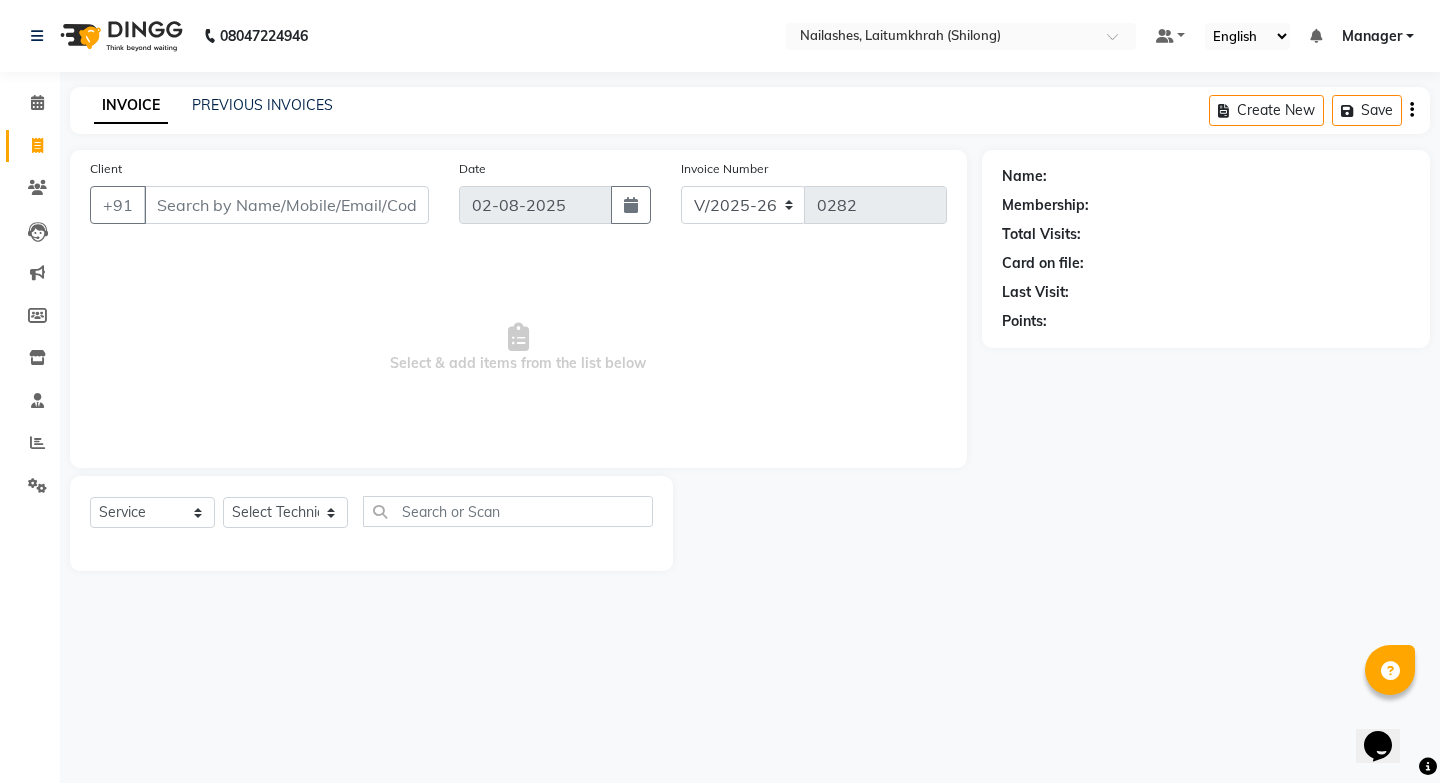 click on "INVOICE PREVIOUS INVOICES Create New   Save" 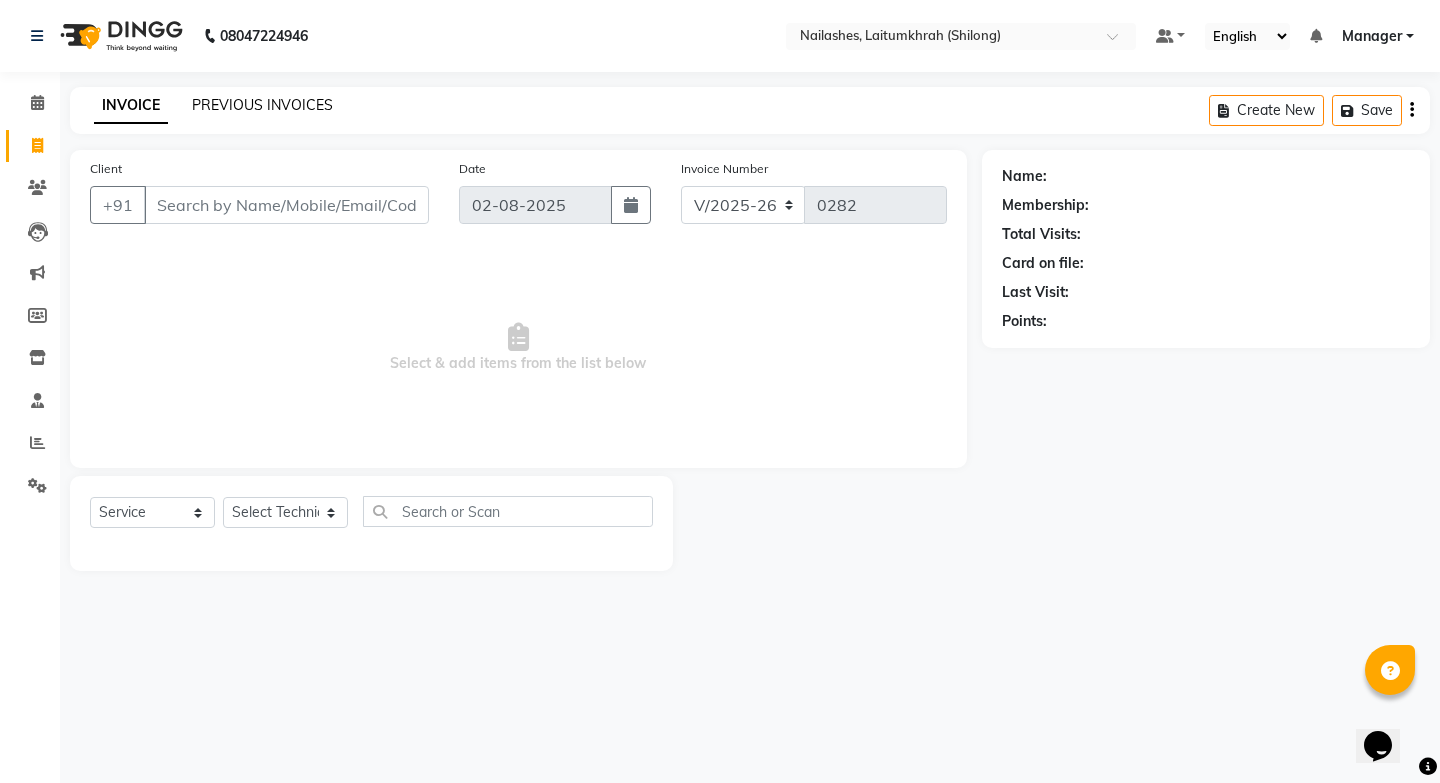 click on "PREVIOUS INVOICES" 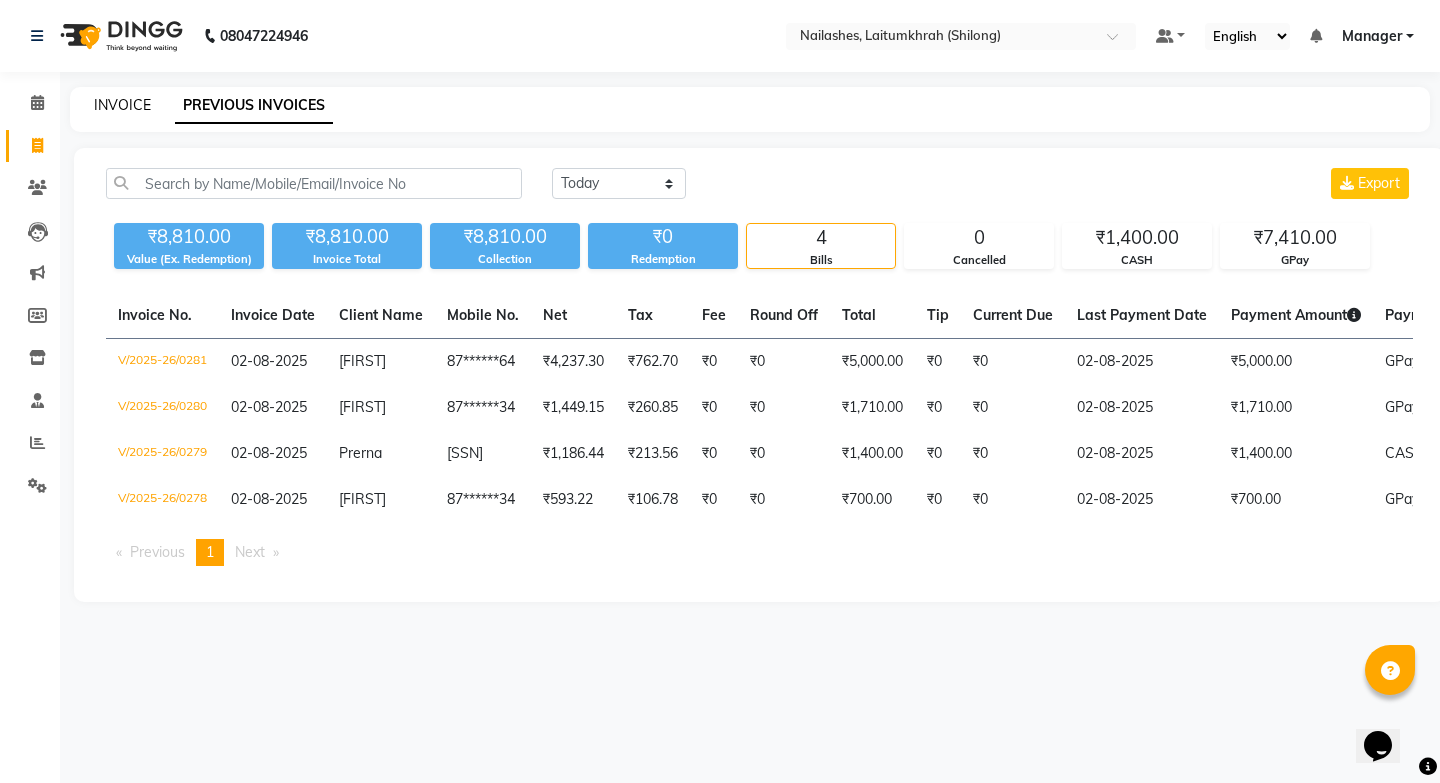 click on "INVOICE" 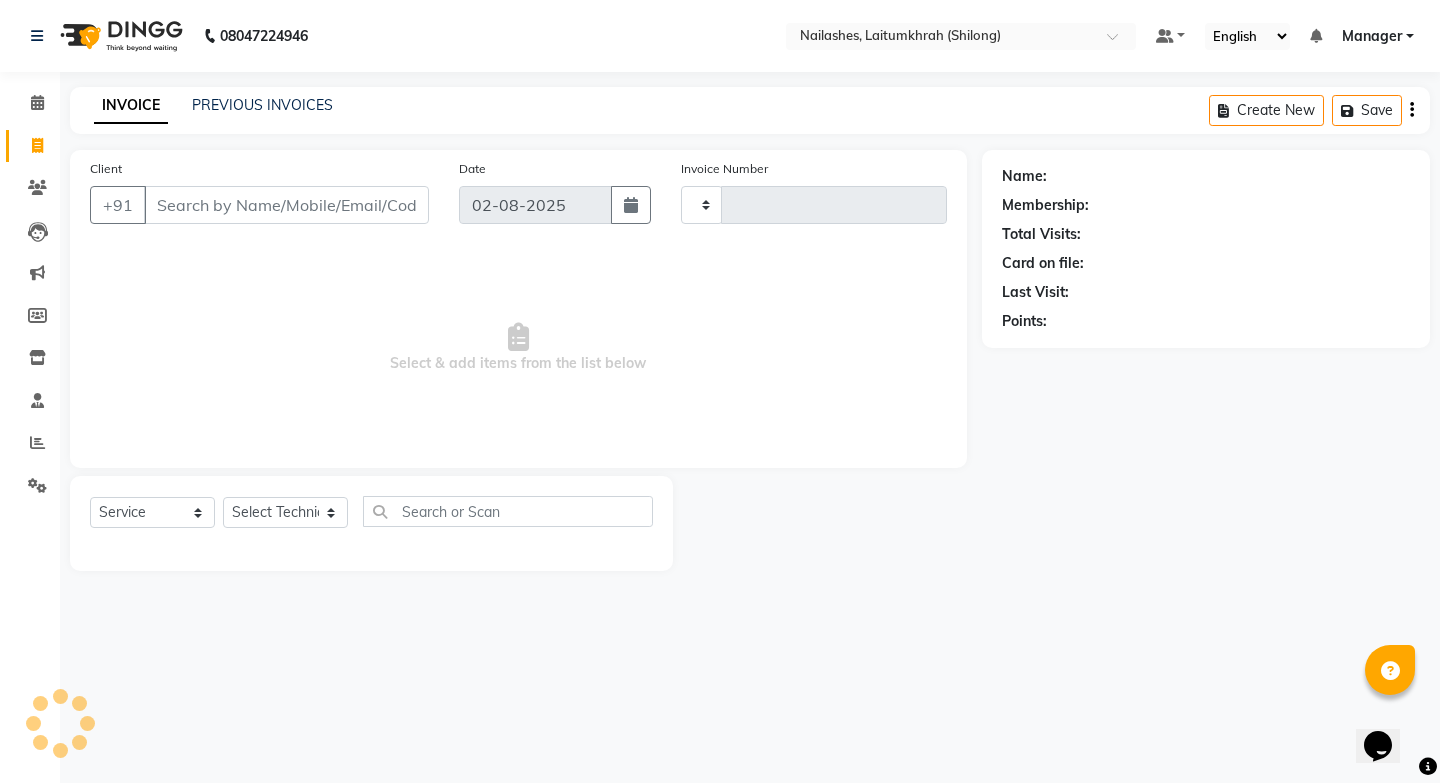 type on "0282" 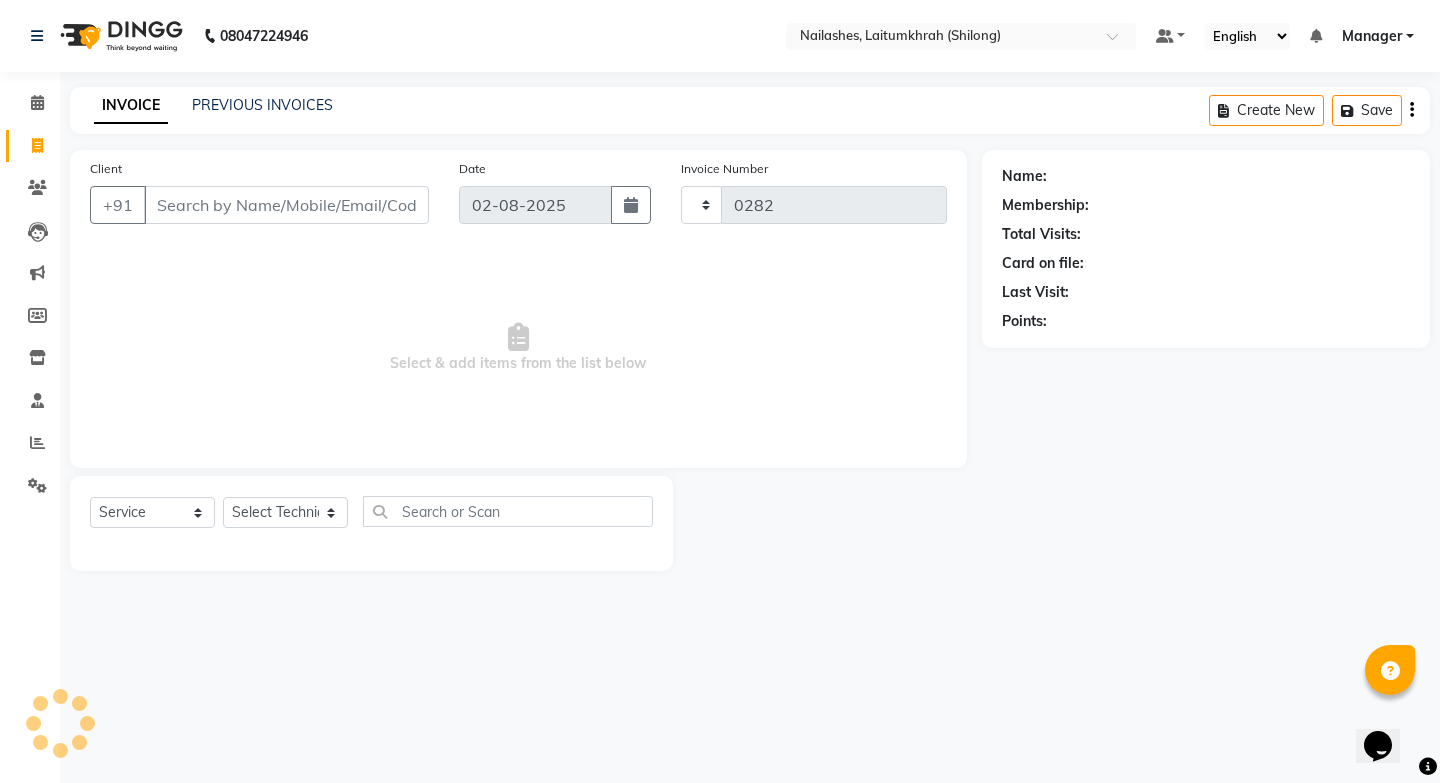 select on "3812" 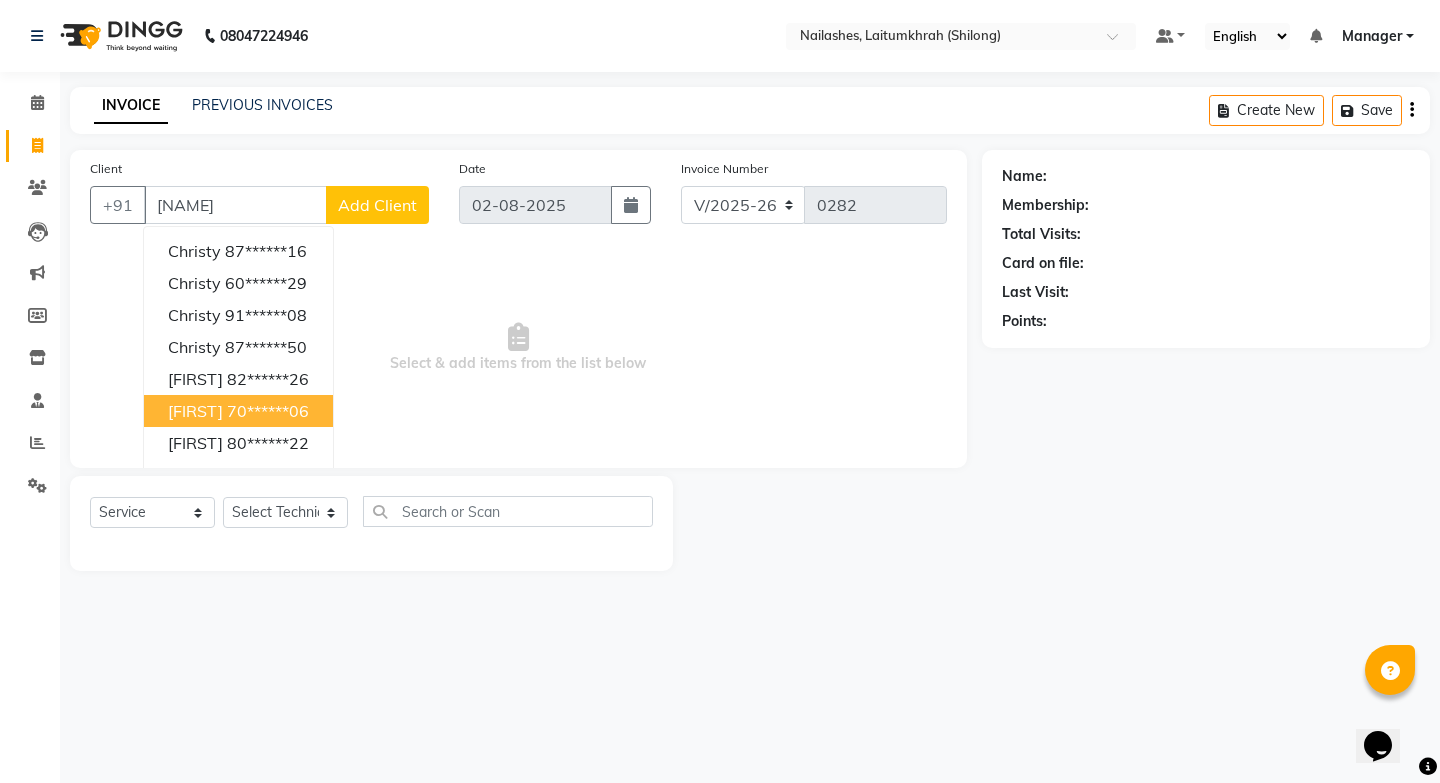 click on "70******06" at bounding box center (268, 411) 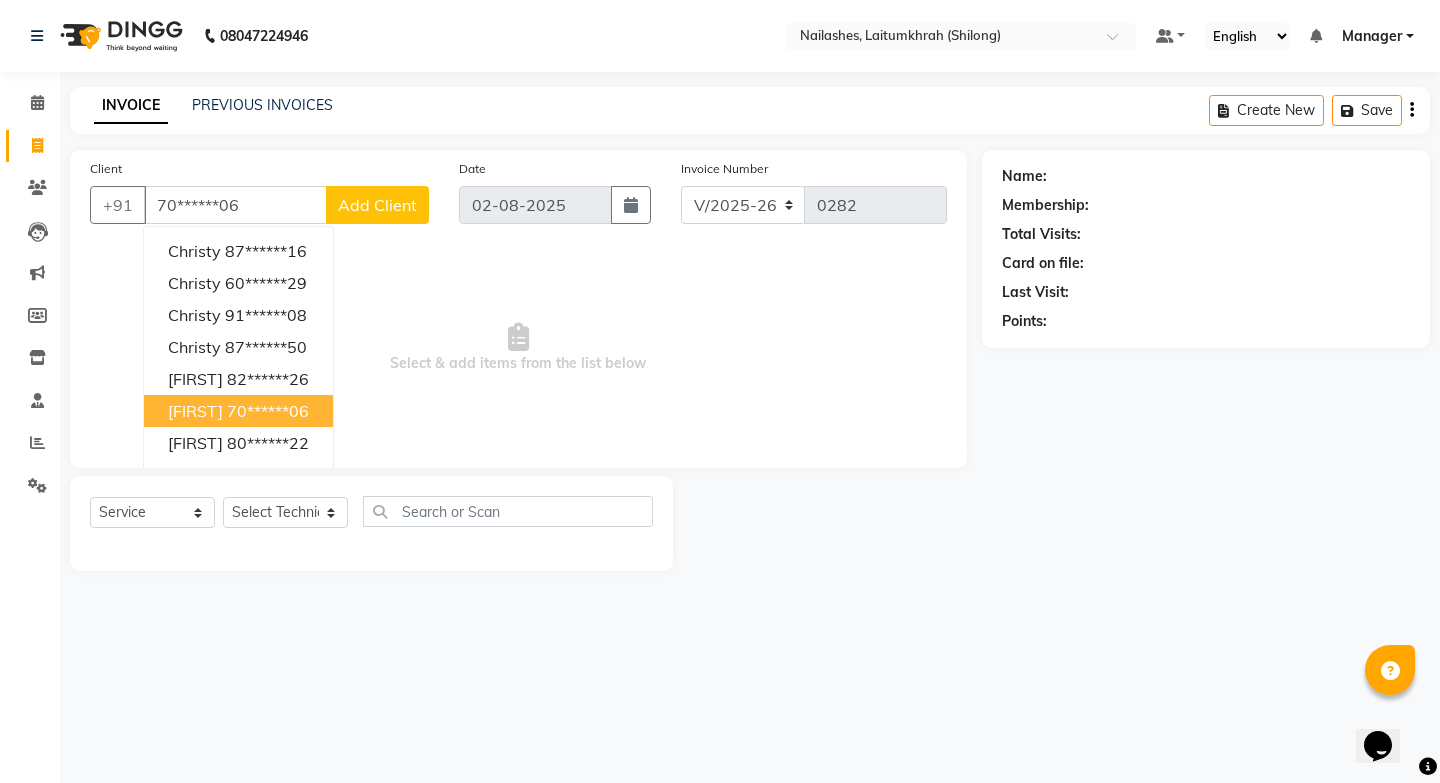 type on "70******06" 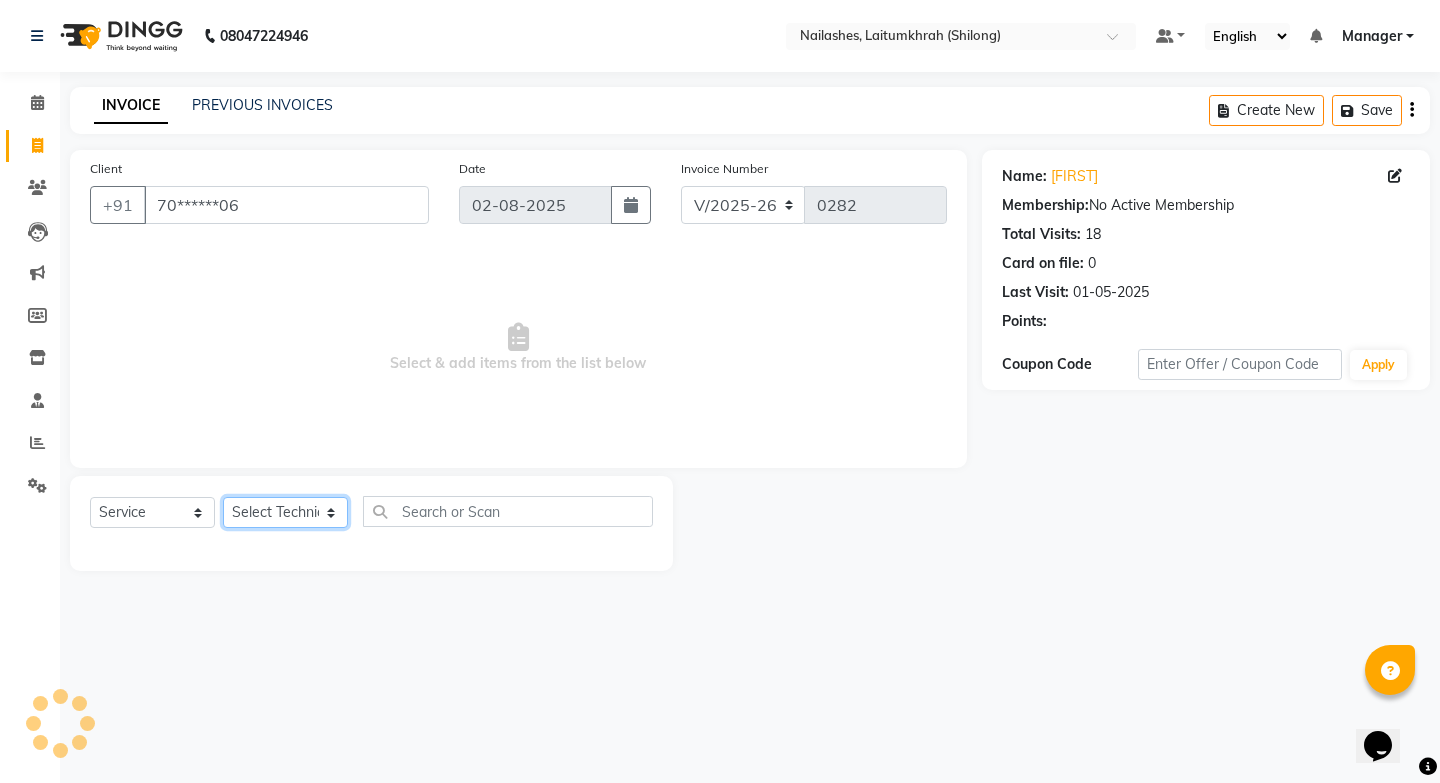 click on "Select Technician [LAST] [LAST] [LAST] [LAST]" 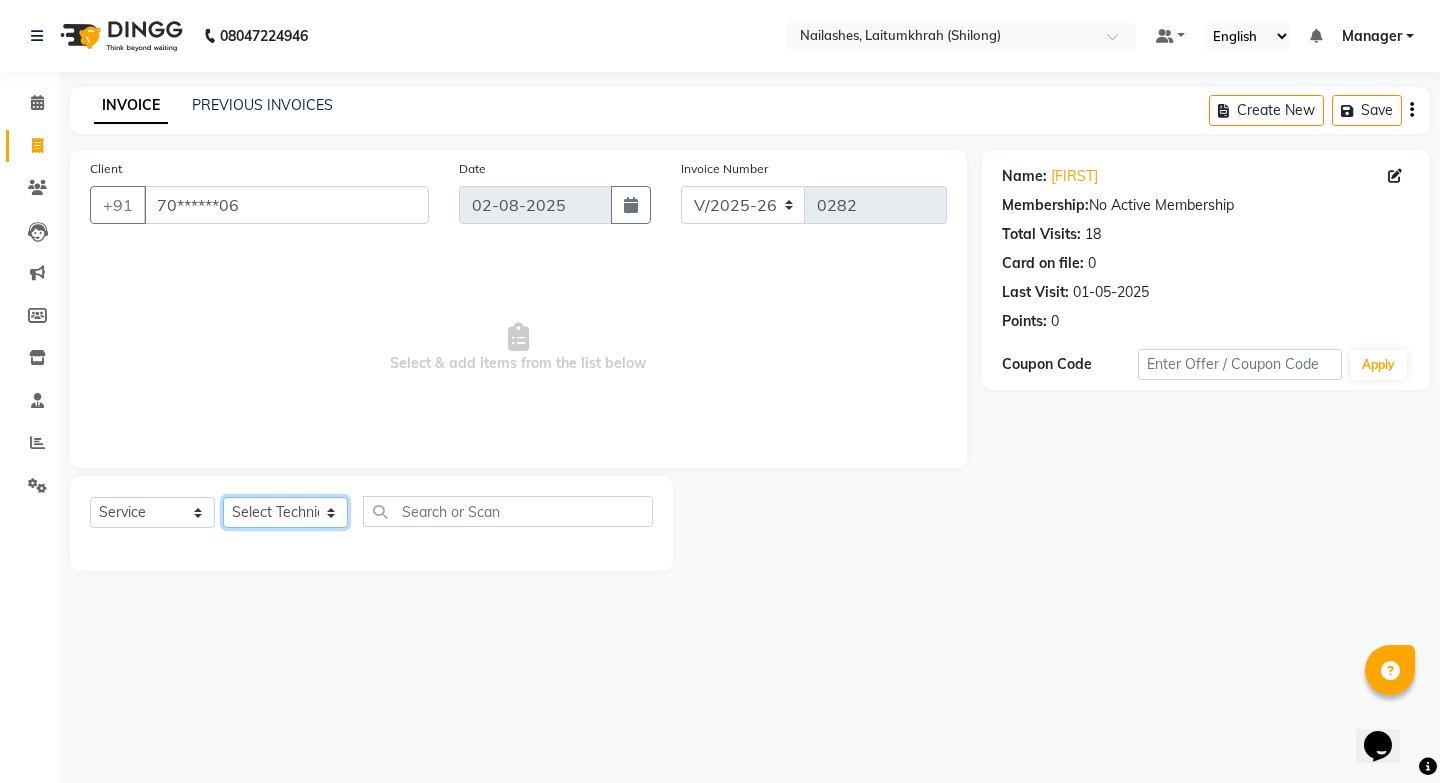 select on "18614" 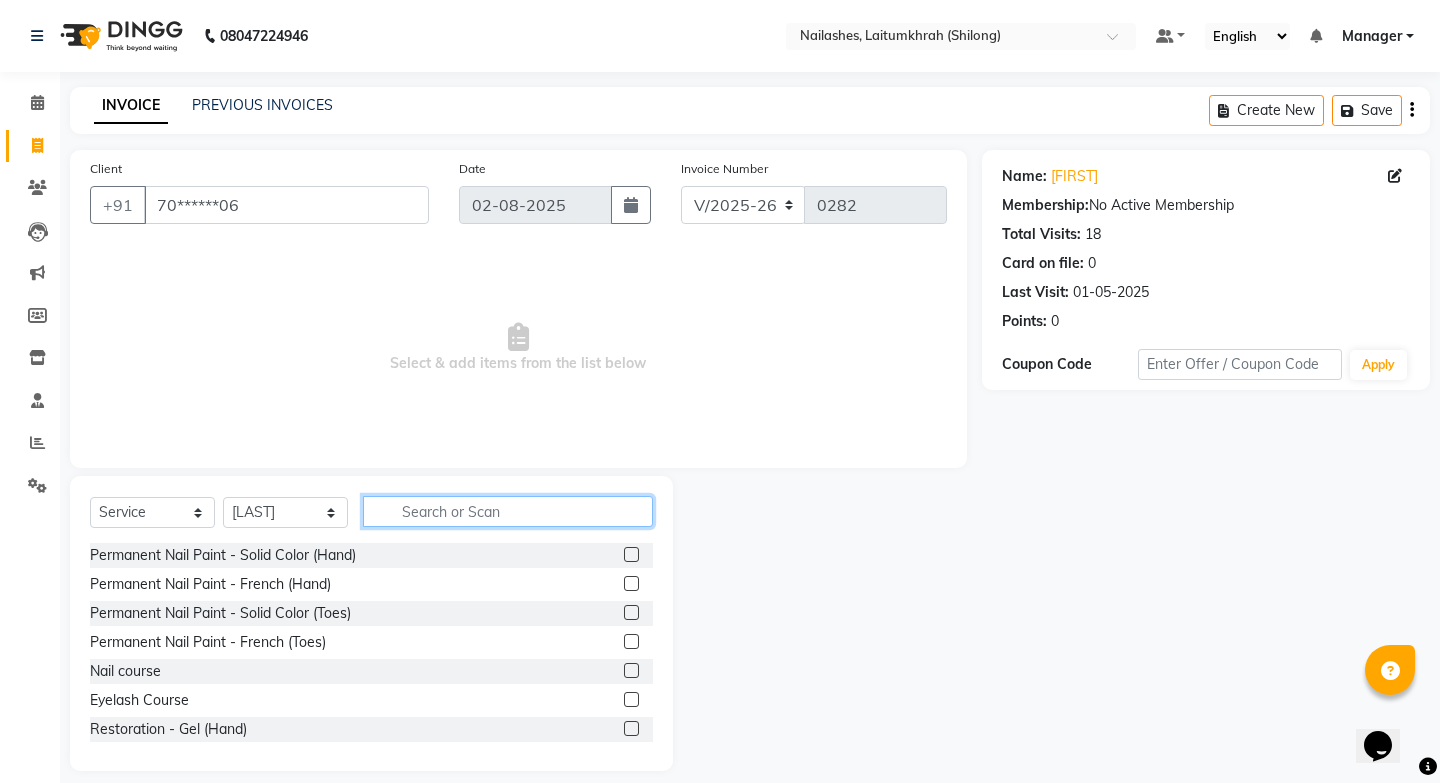 click 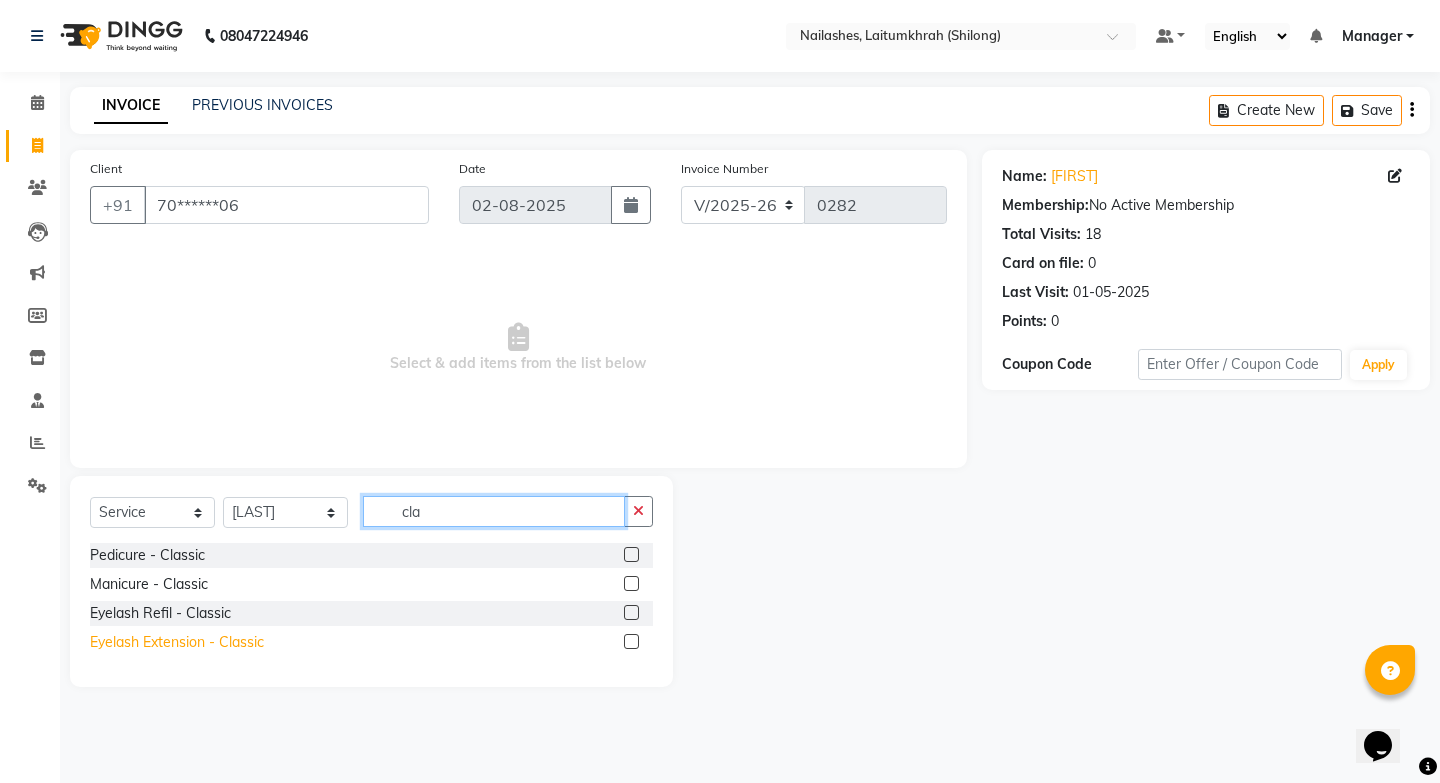 type on "cla" 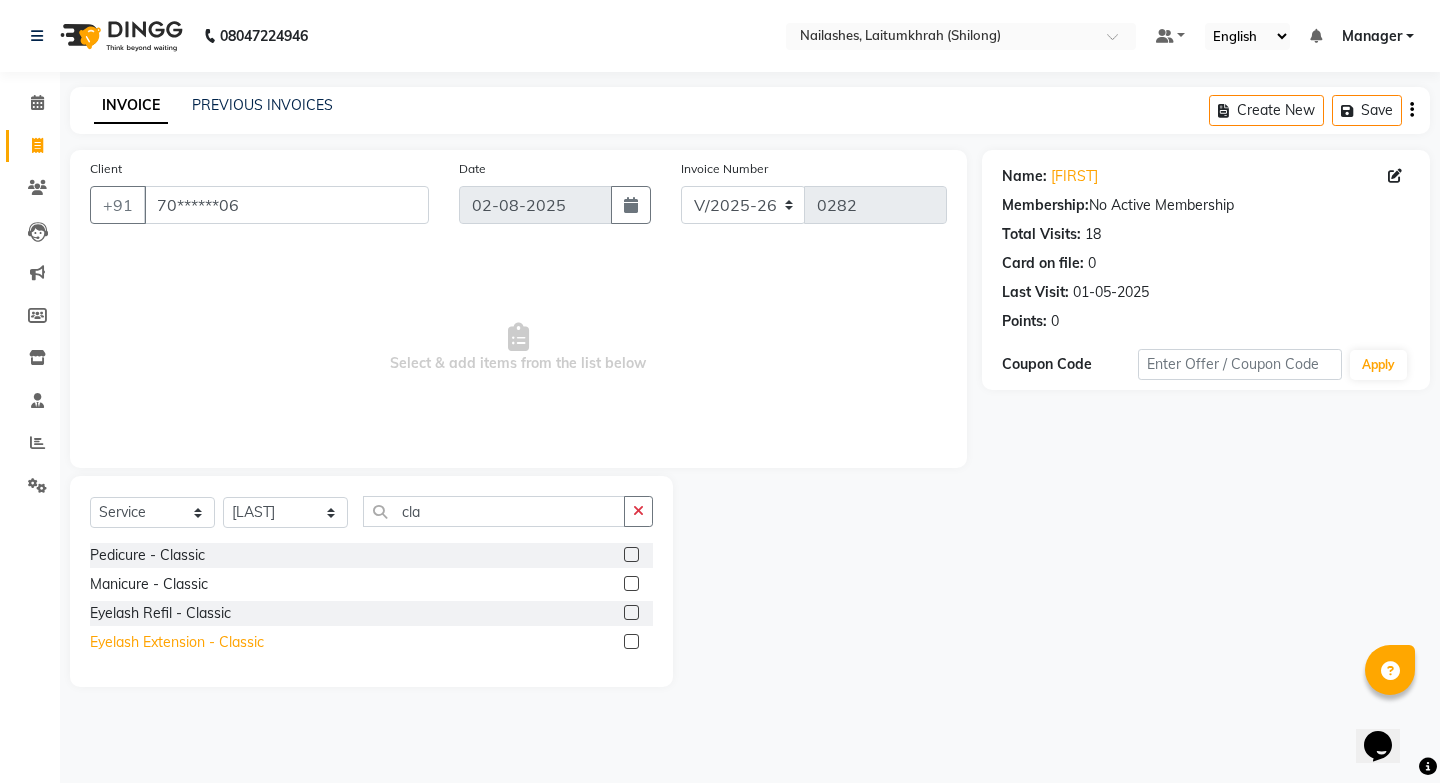 click on "Eyelash Extension - Classic" 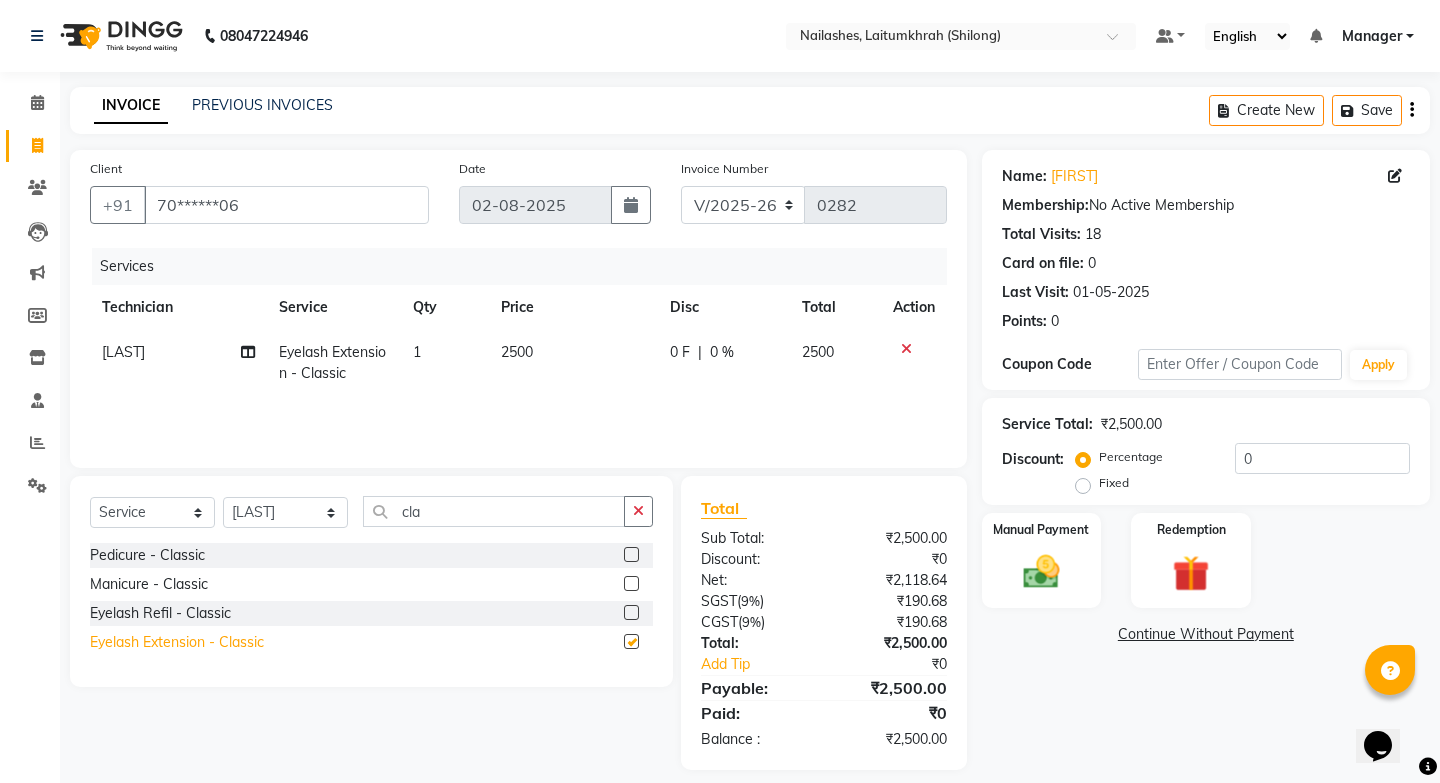 checkbox on "false" 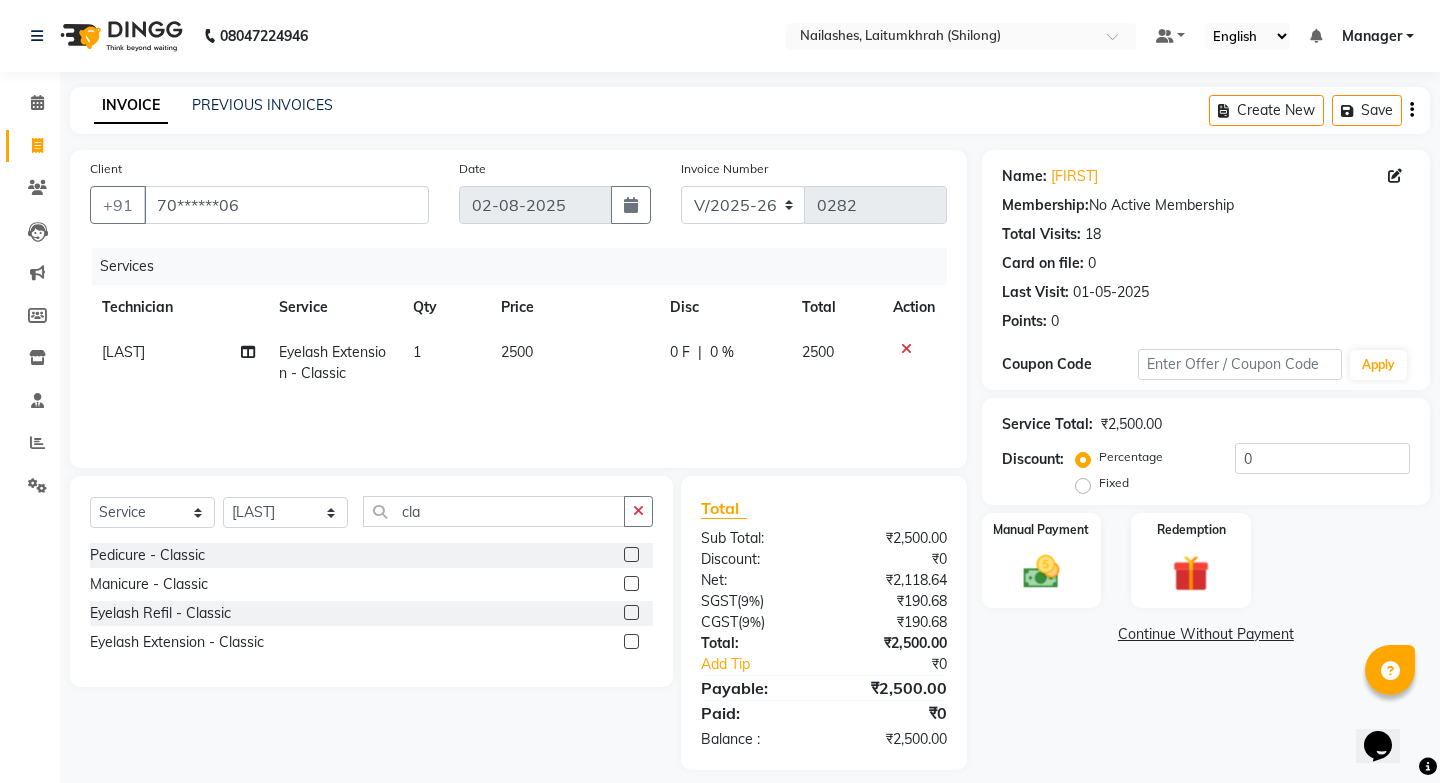 click on "Price" 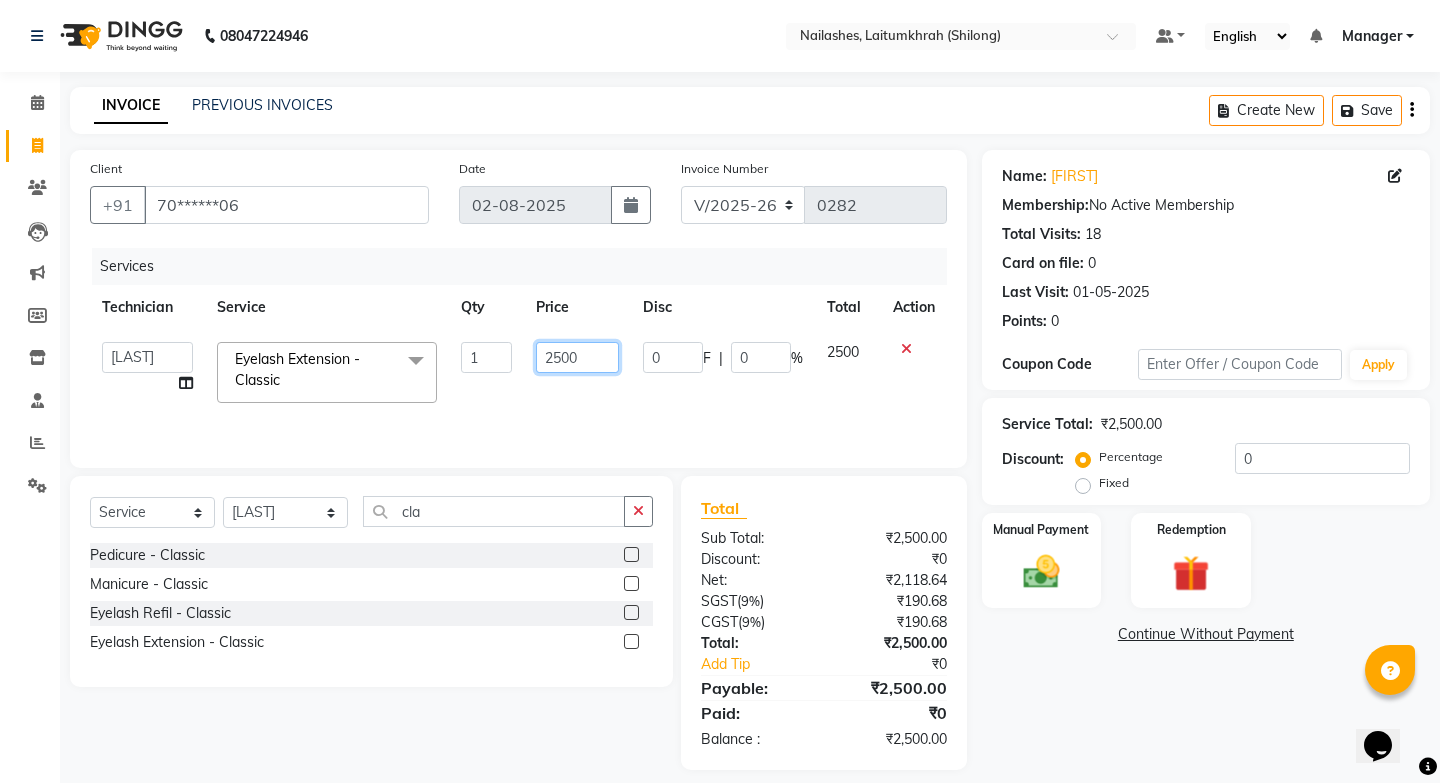 click on "2500" 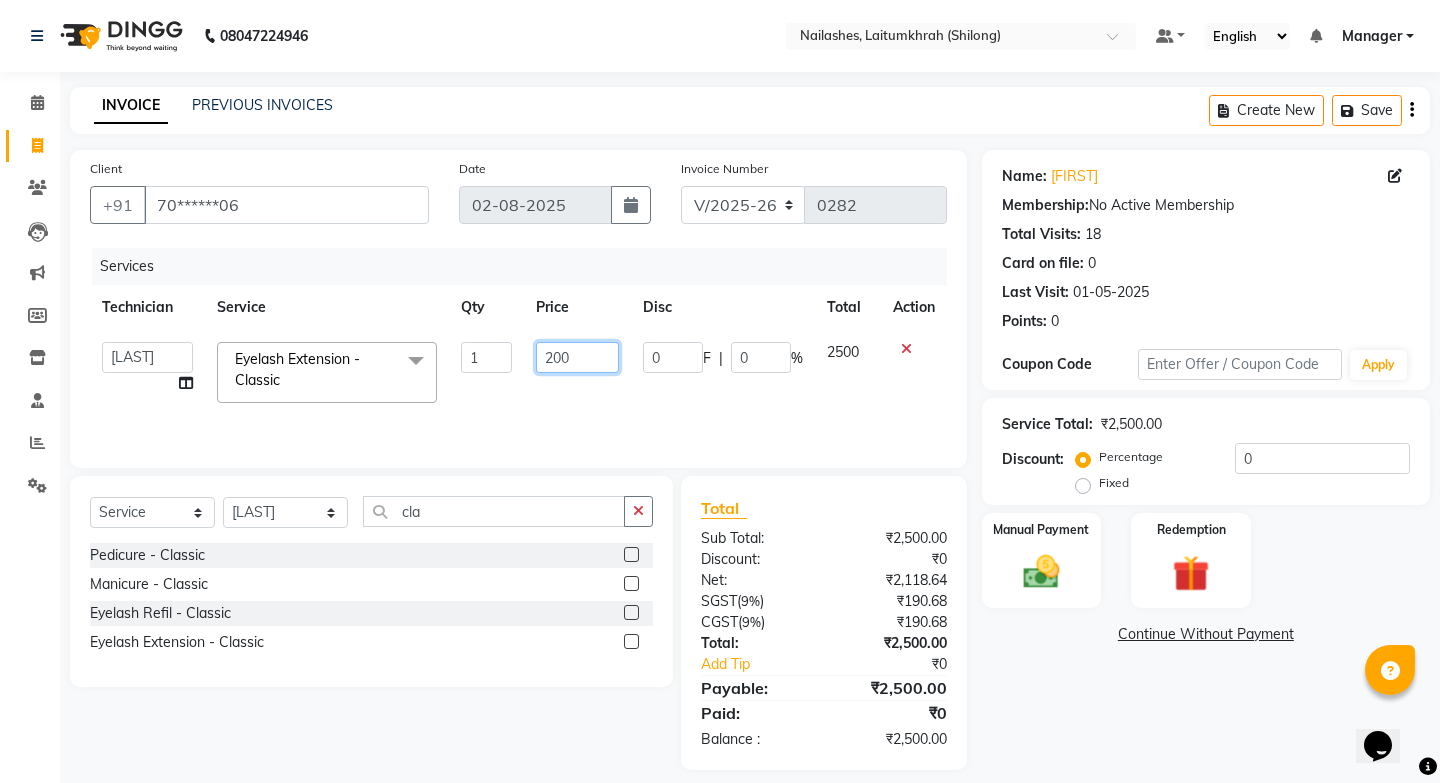 type on "2000" 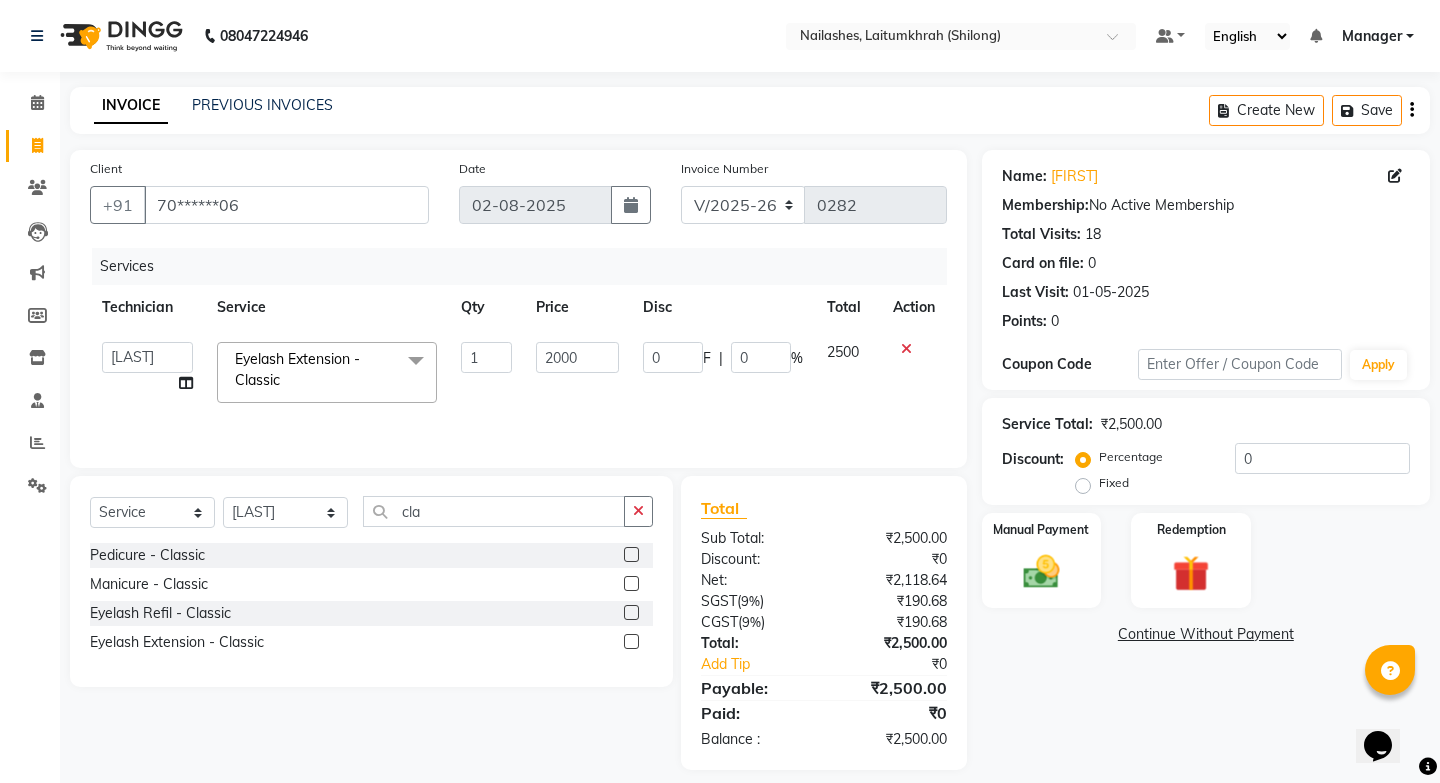 click on "Total Sub Total: ₹2,500.00 Discount: ₹0 Net: ₹2,118.64 SGST  ( 9% ) ₹190.68 CGST  ( 9% ) ₹190.68 Total: ₹2,500.00 Add Tip ₹0 Payable: ₹2,500.00 Paid: ₹0 Balance   : ₹2,500.00" 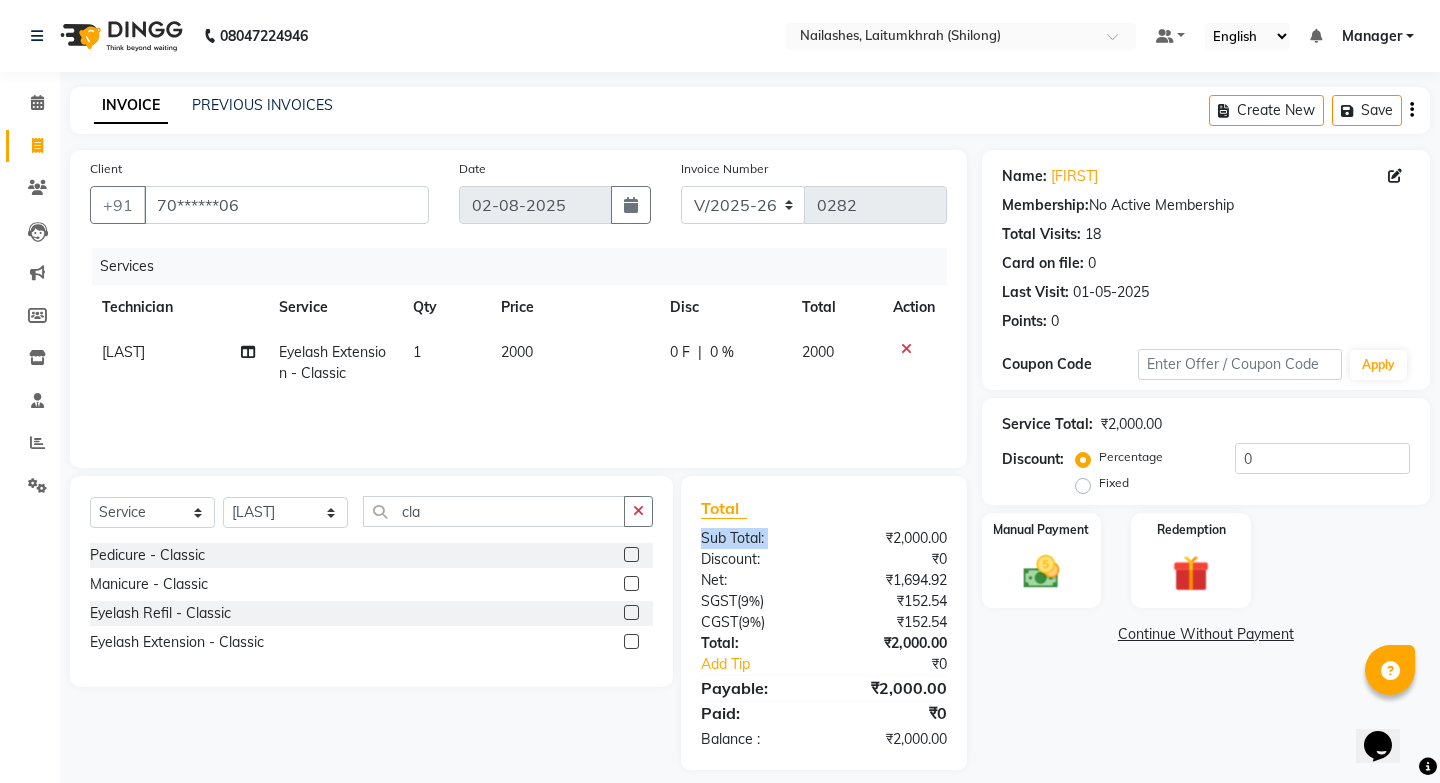 click 